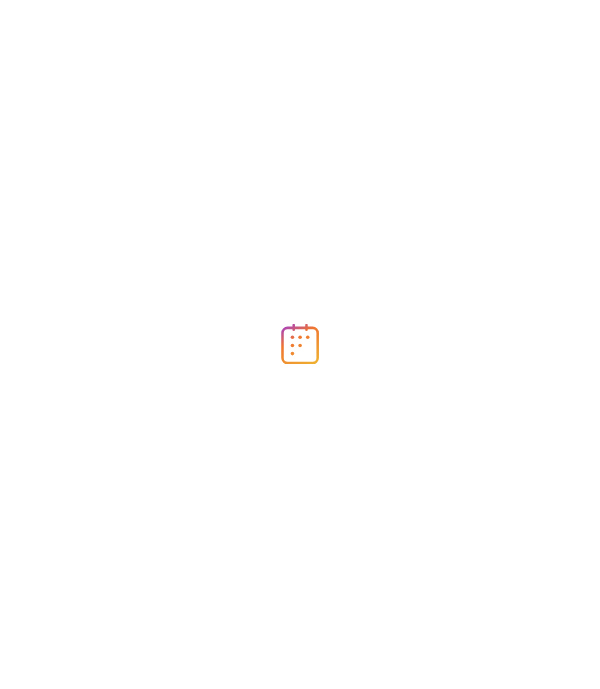 scroll, scrollTop: 0, scrollLeft: 0, axis: both 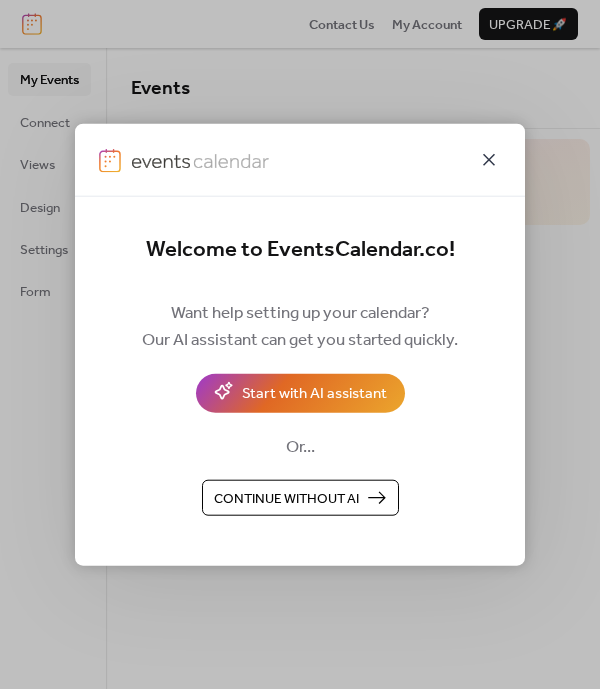 click 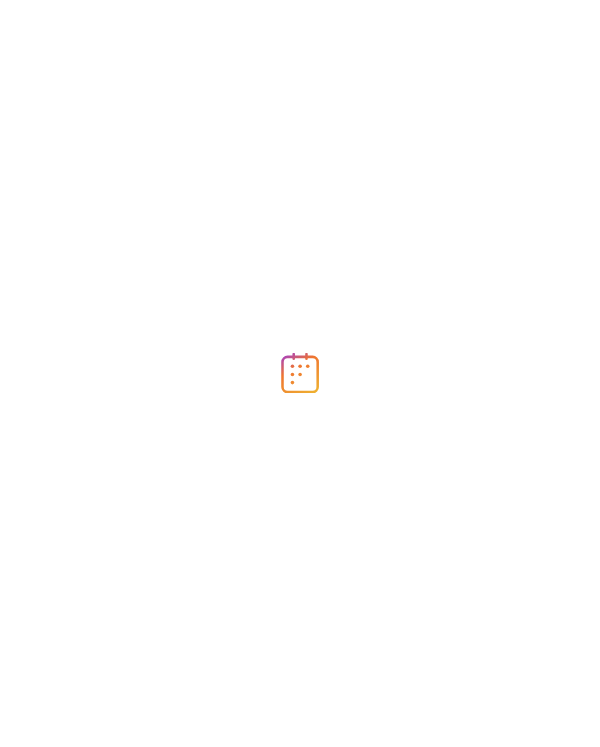 scroll, scrollTop: 0, scrollLeft: 0, axis: both 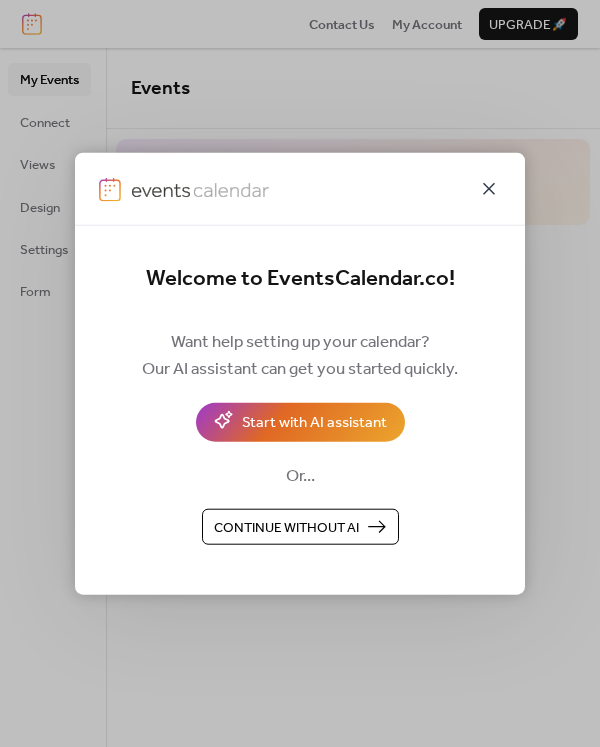 click 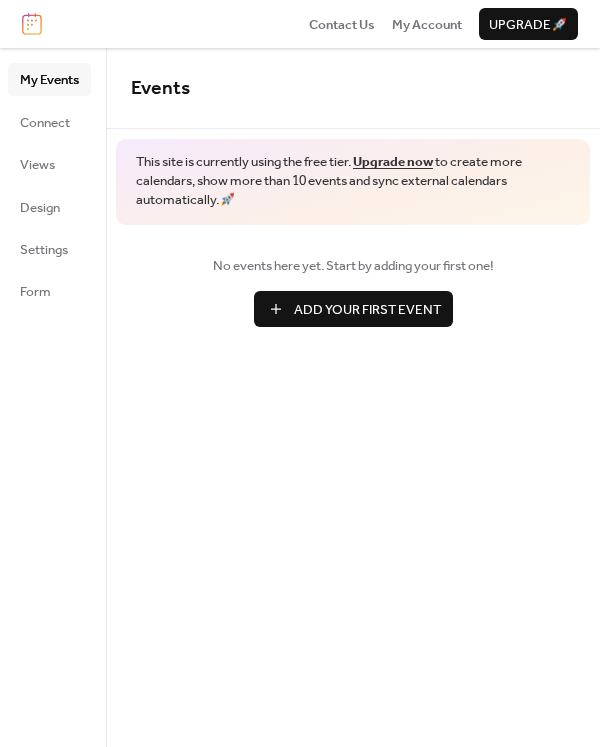 click on "Add Your First Event" at bounding box center [367, 310] 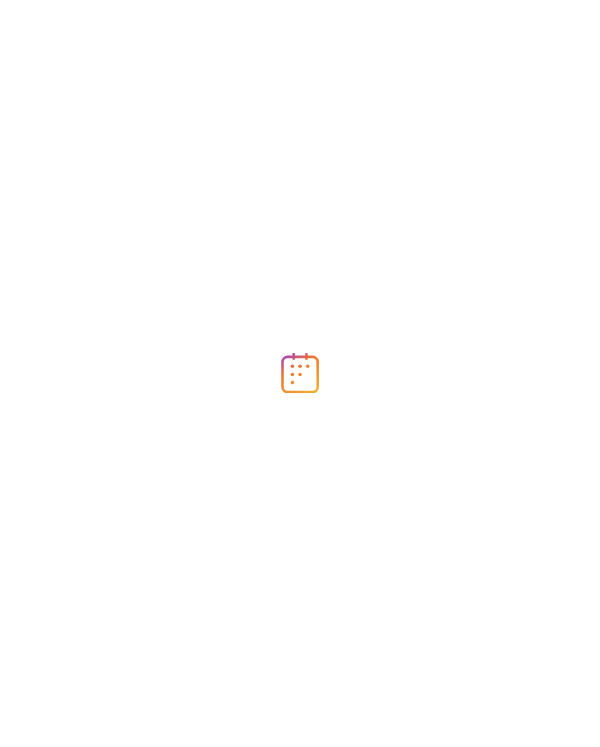 scroll, scrollTop: 0, scrollLeft: 0, axis: both 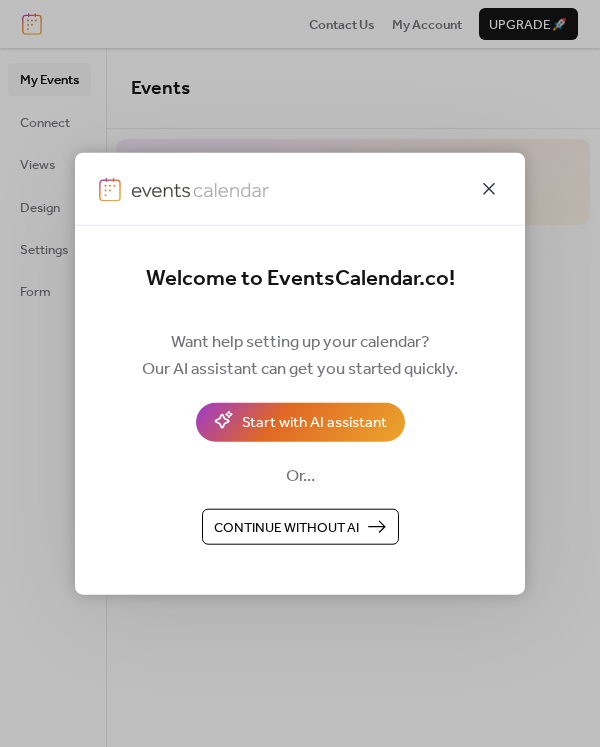click 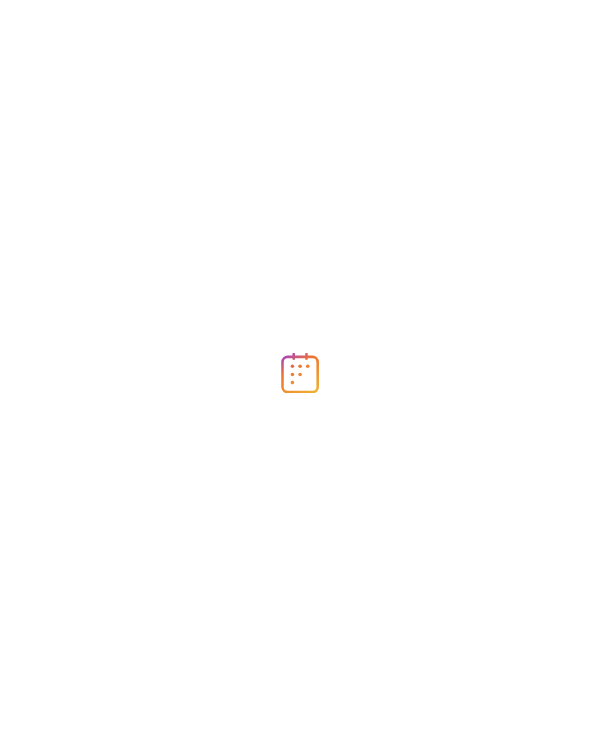 scroll, scrollTop: 0, scrollLeft: 0, axis: both 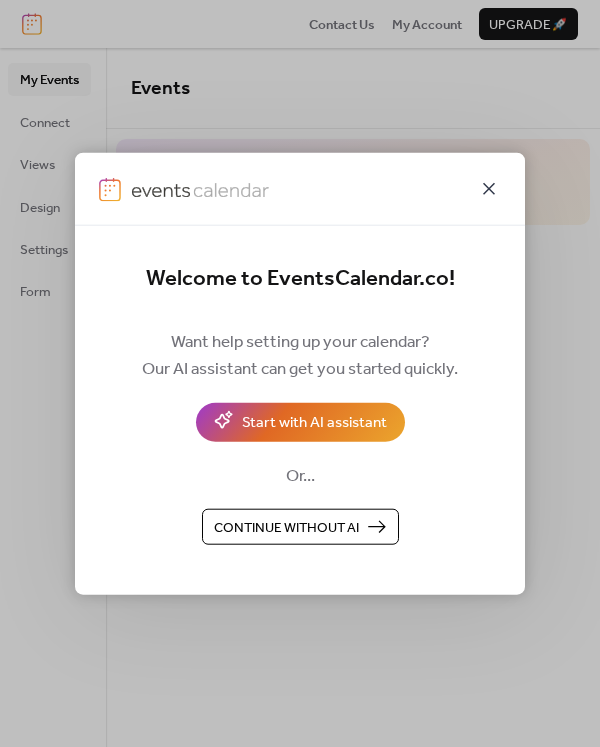 click 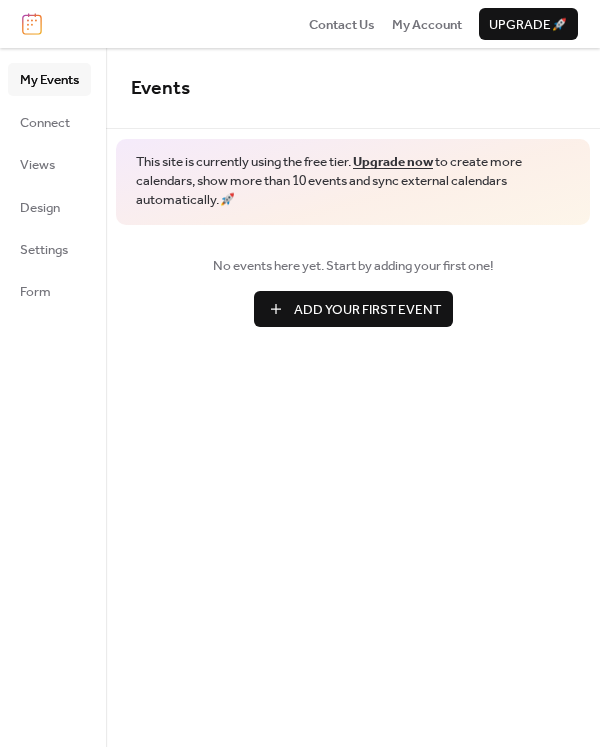 click on "Add Your First Event" at bounding box center [367, 310] 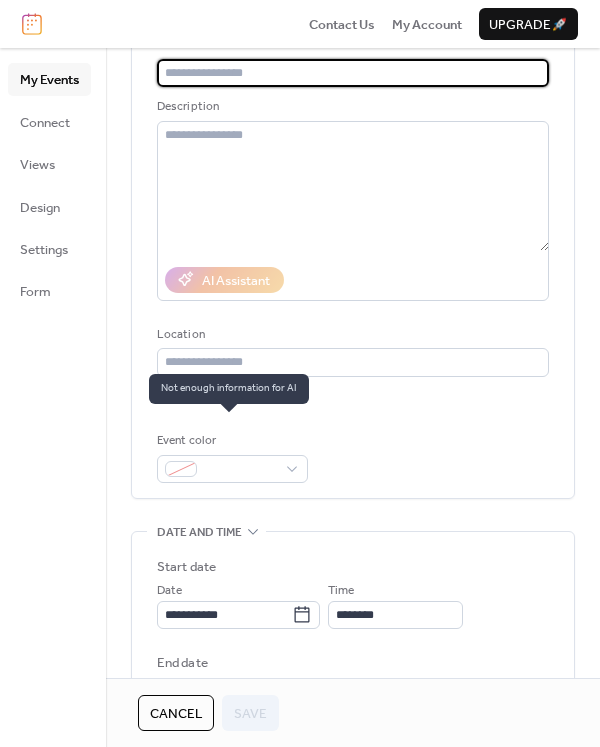 scroll, scrollTop: 300, scrollLeft: 0, axis: vertical 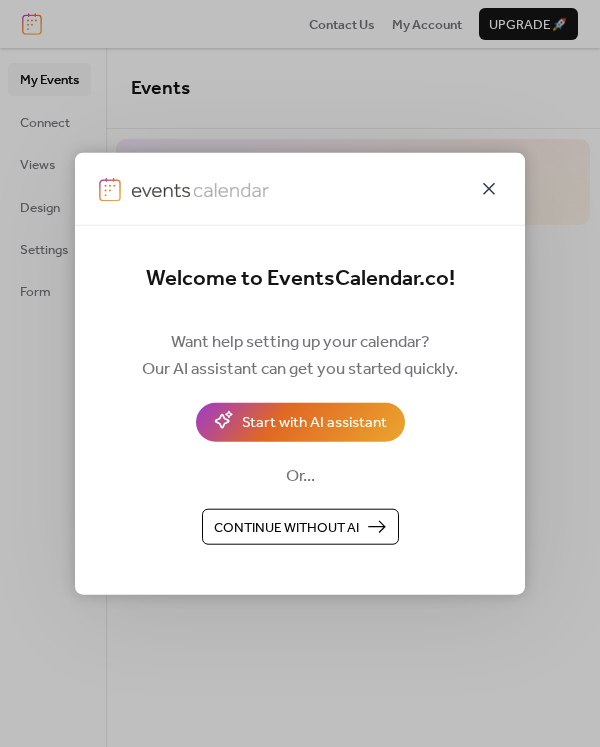 click 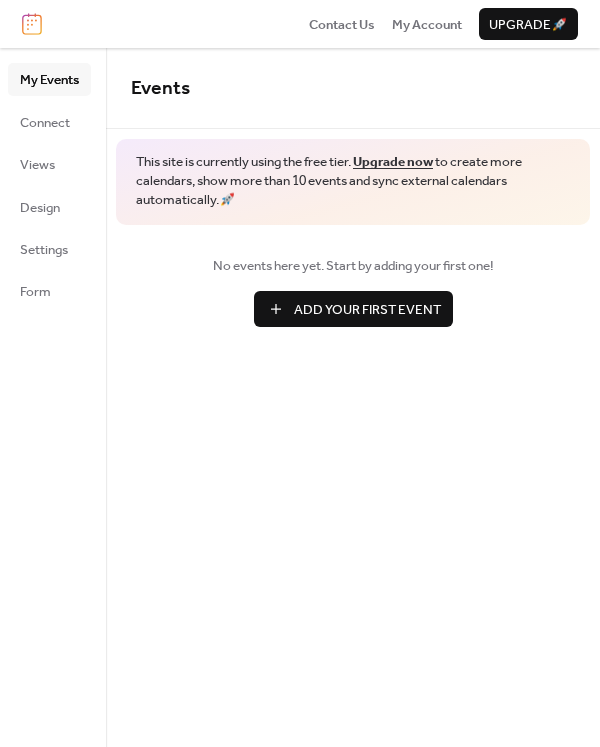 click on "Add Your First Event" at bounding box center [367, 310] 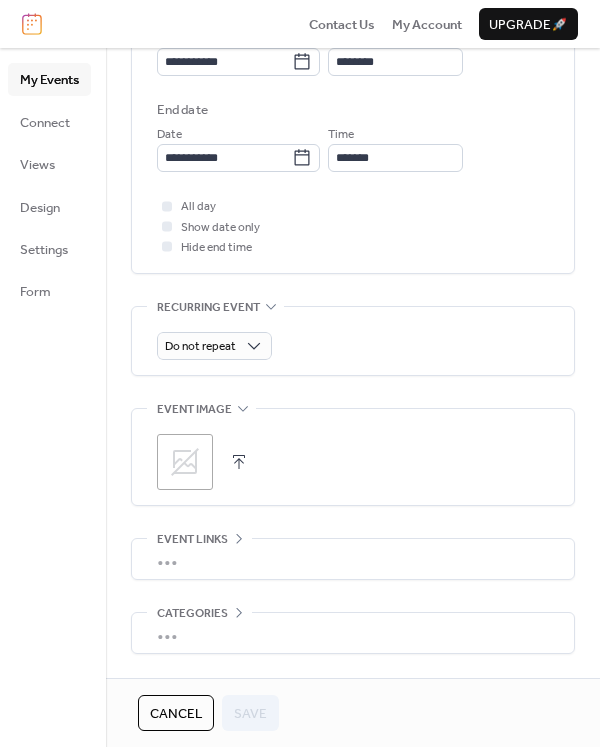 scroll, scrollTop: 708, scrollLeft: 0, axis: vertical 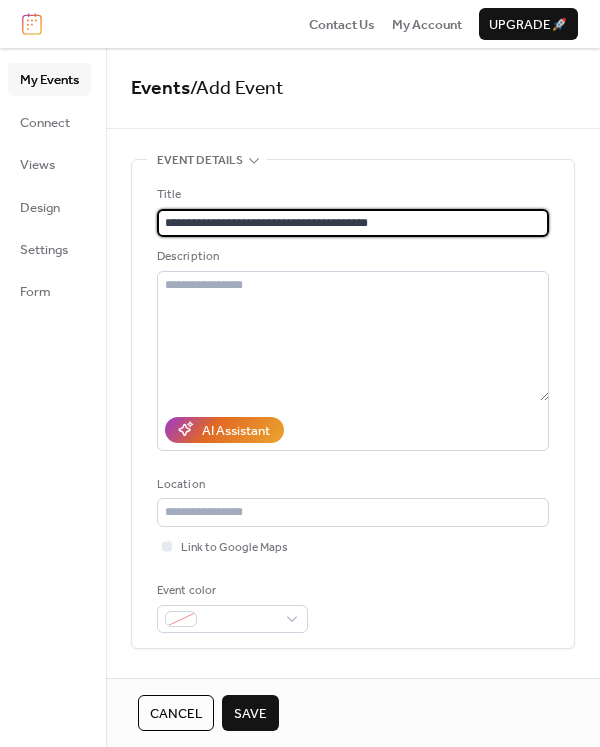 click on "**********" at bounding box center [353, 223] 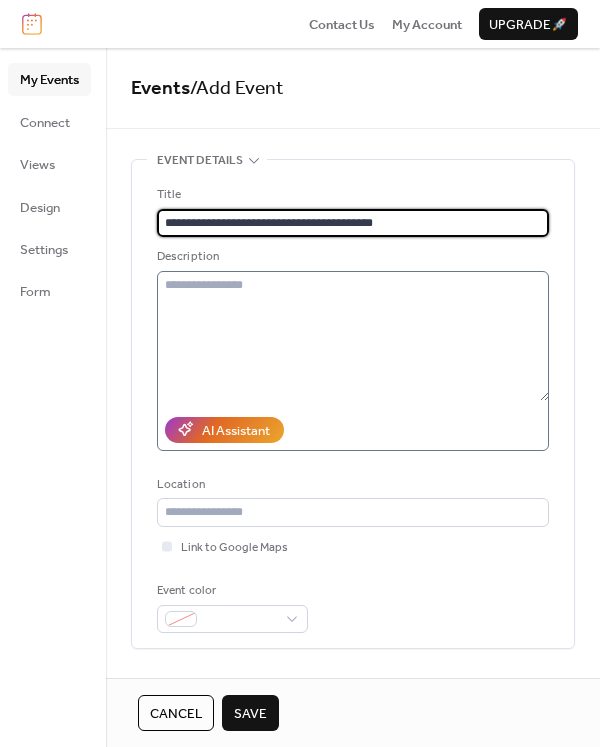 type on "**********" 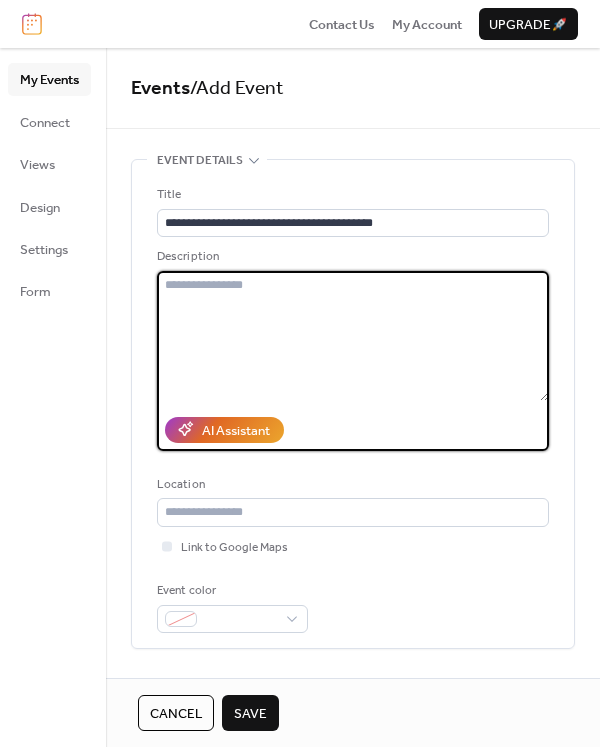 click at bounding box center [353, 336] 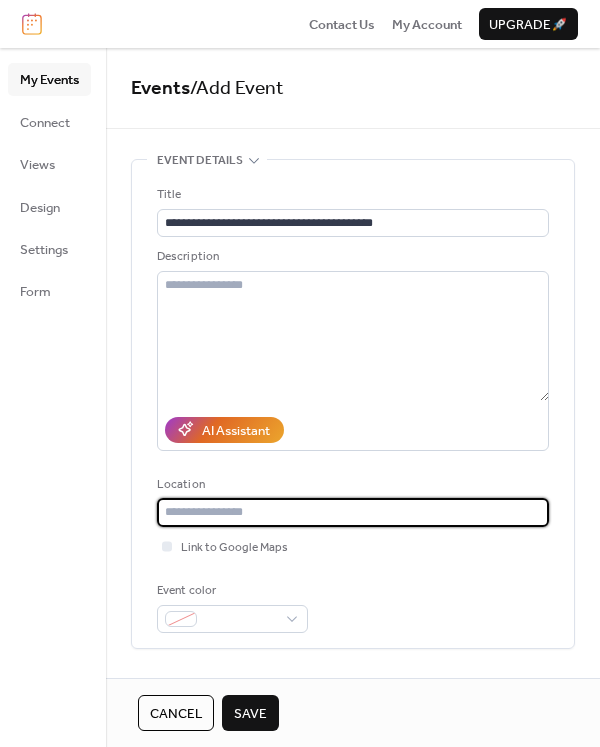 click at bounding box center [353, 512] 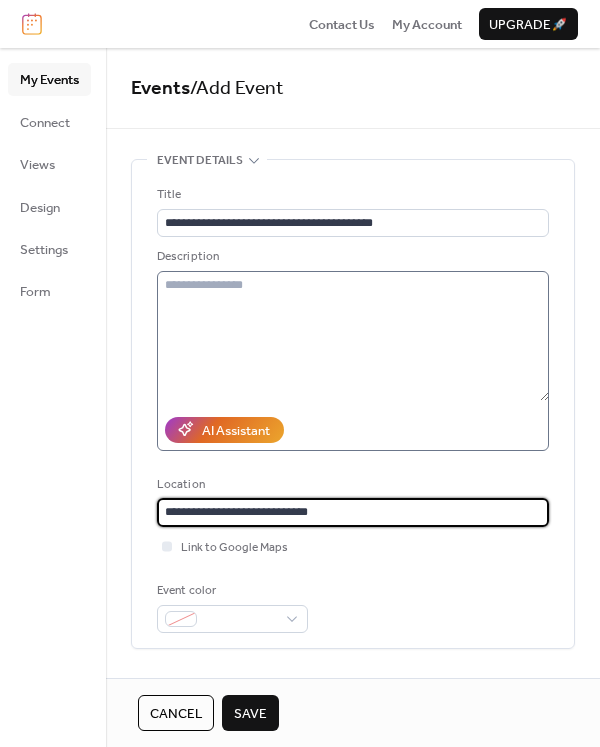 type on "**********" 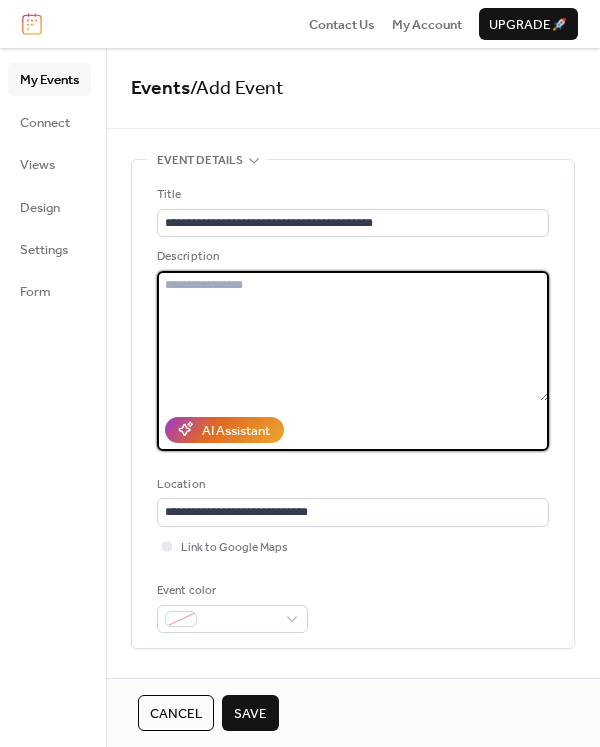 click at bounding box center [353, 336] 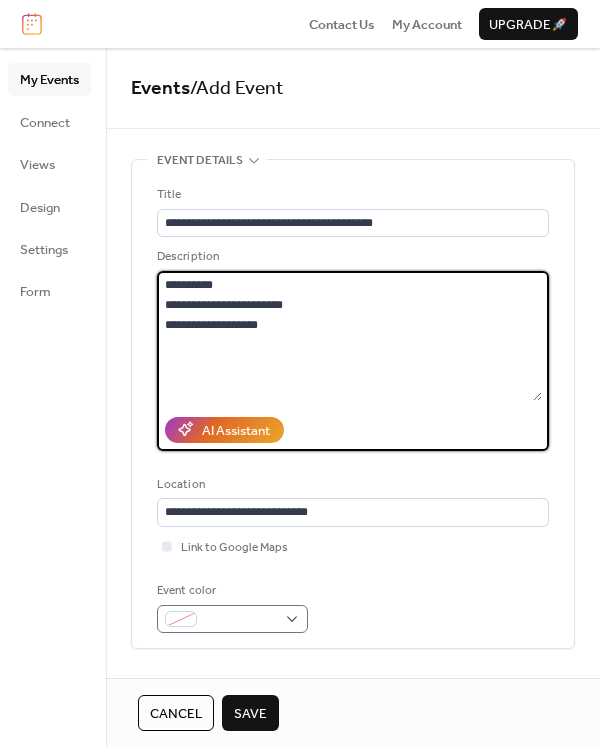 type on "**********" 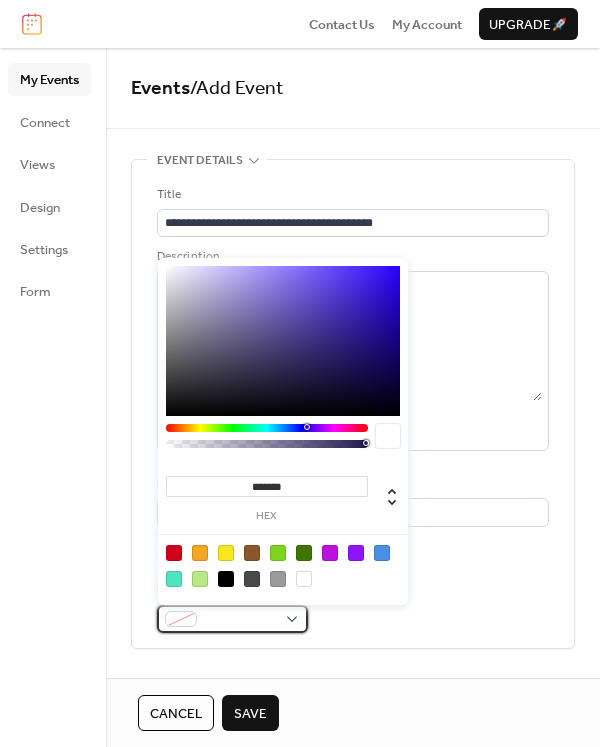 click at bounding box center [232, 619] 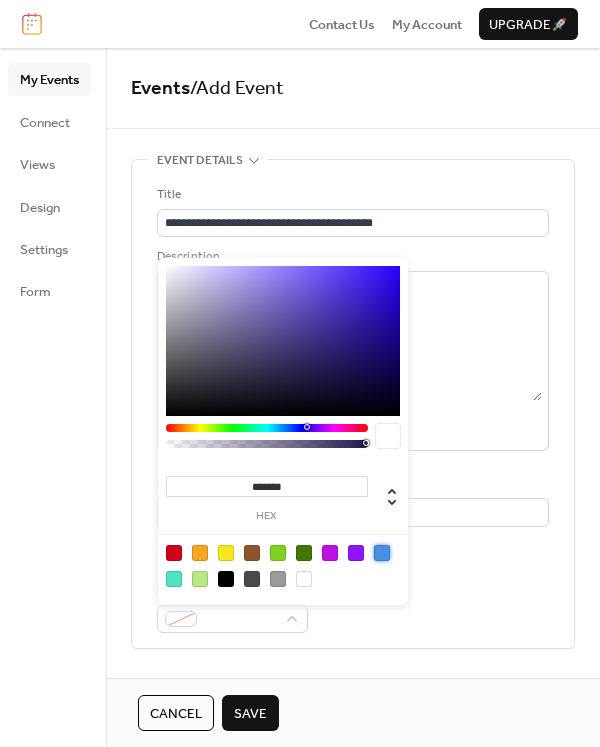 click at bounding box center (382, 553) 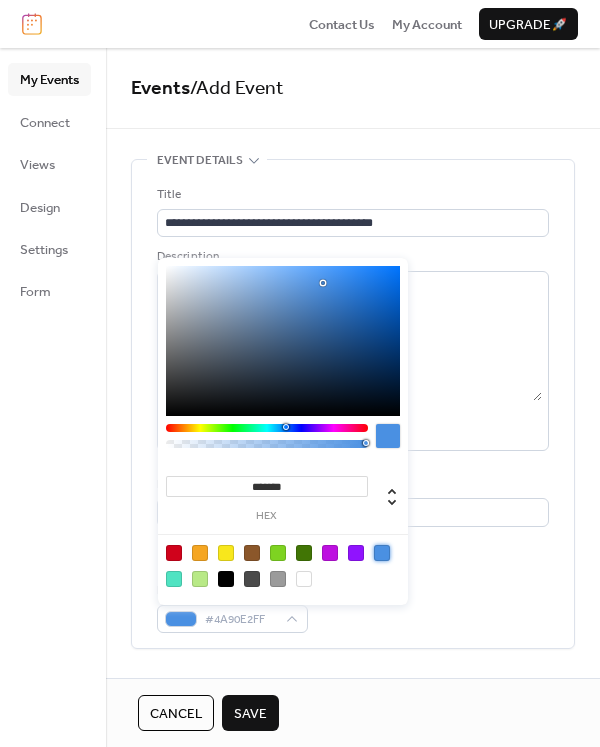 click on "Event color #4A90E2FF" at bounding box center [353, 607] 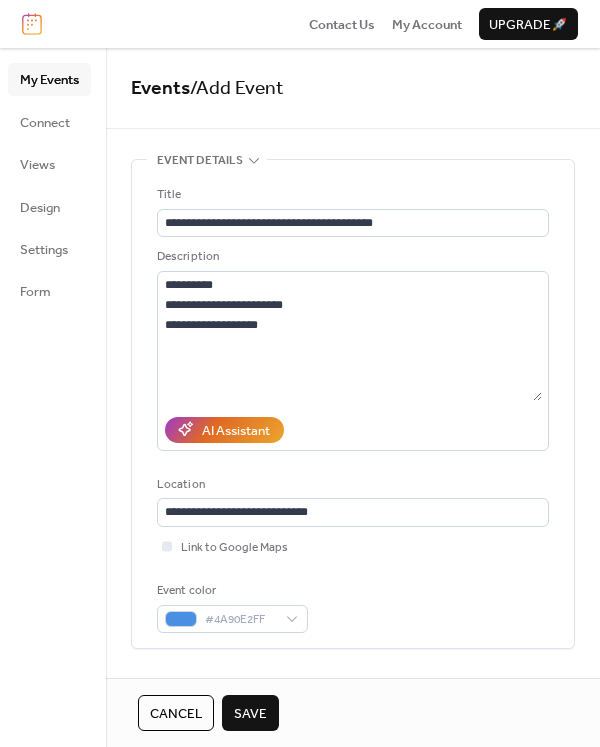click on "Save" at bounding box center [250, 714] 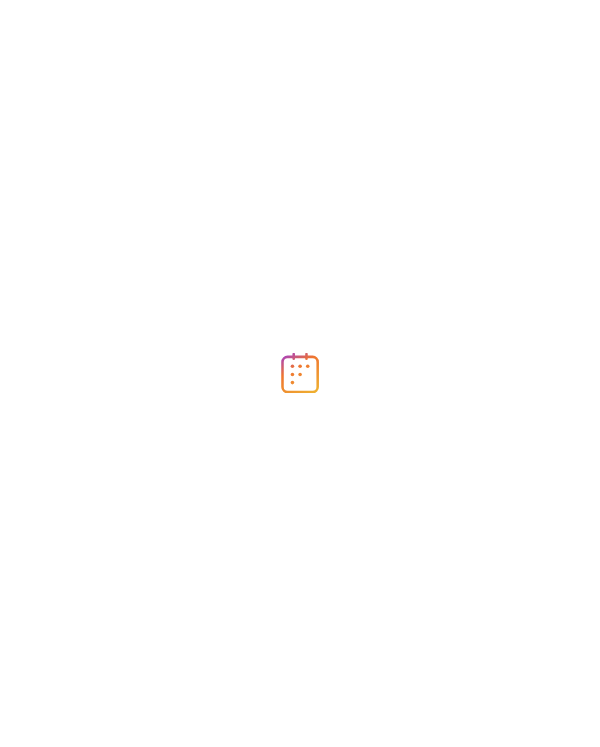 scroll, scrollTop: 0, scrollLeft: 0, axis: both 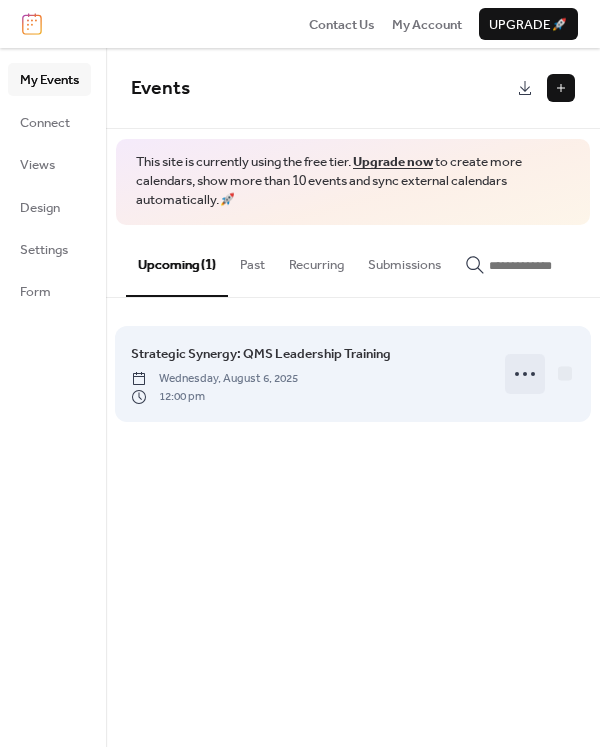 click 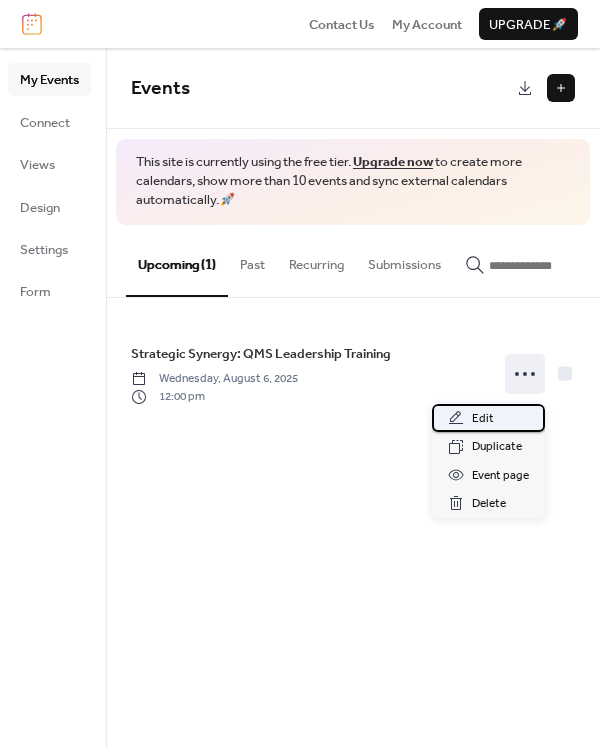 click on "Edit" at bounding box center (483, 419) 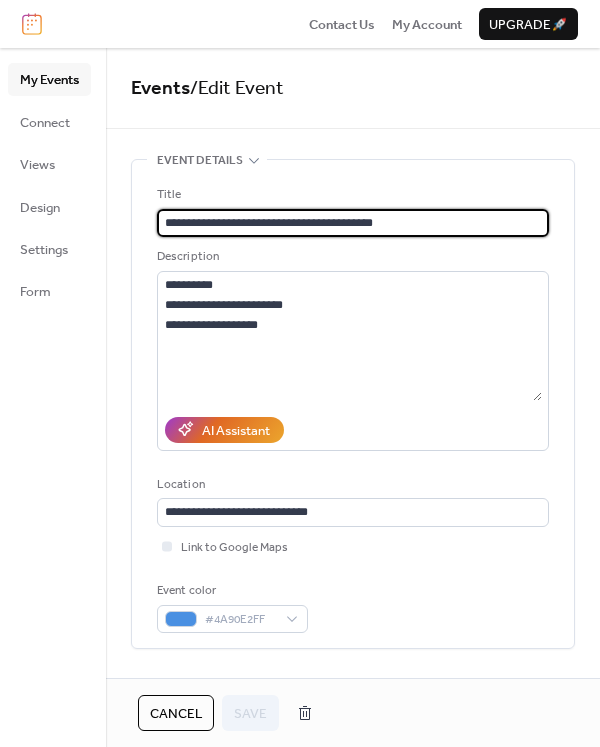 click on "**********" at bounding box center (353, 223) 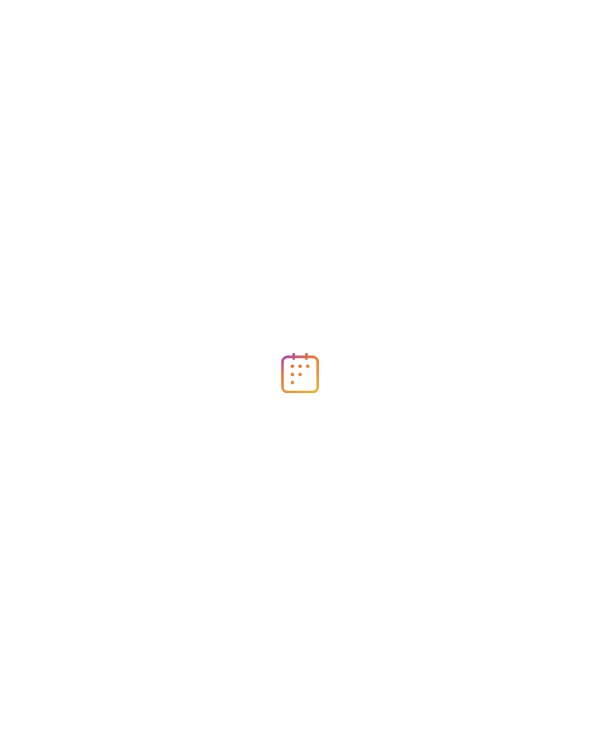 scroll, scrollTop: 0, scrollLeft: 0, axis: both 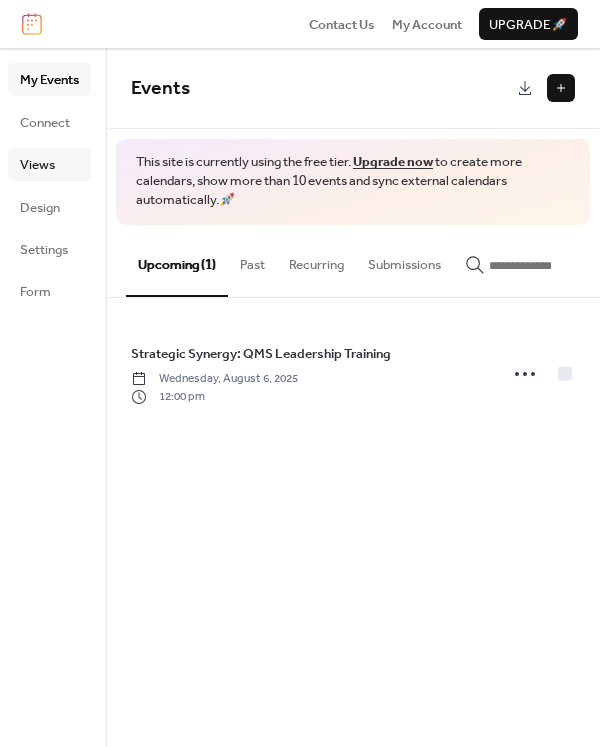 click on "Views" at bounding box center [37, 165] 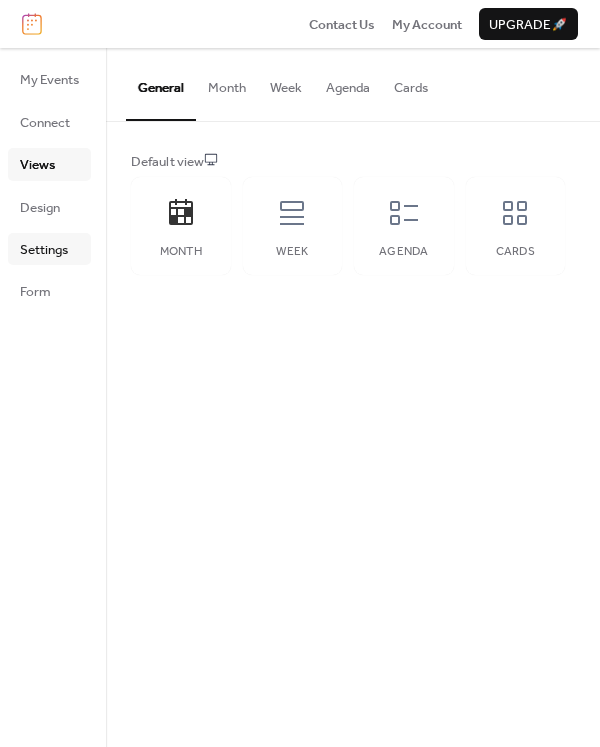 click on "Settings" at bounding box center [44, 250] 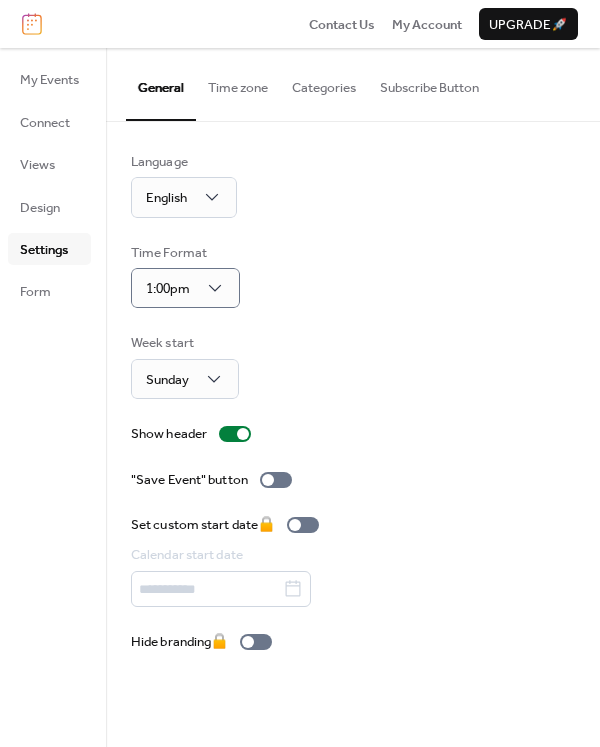 click on "Language English Time Format 1:00pm Week start Sunday Show header "Save Event" button Set custom start date  🔒 Calendar start date Hide branding  🔒" at bounding box center (353, 402) 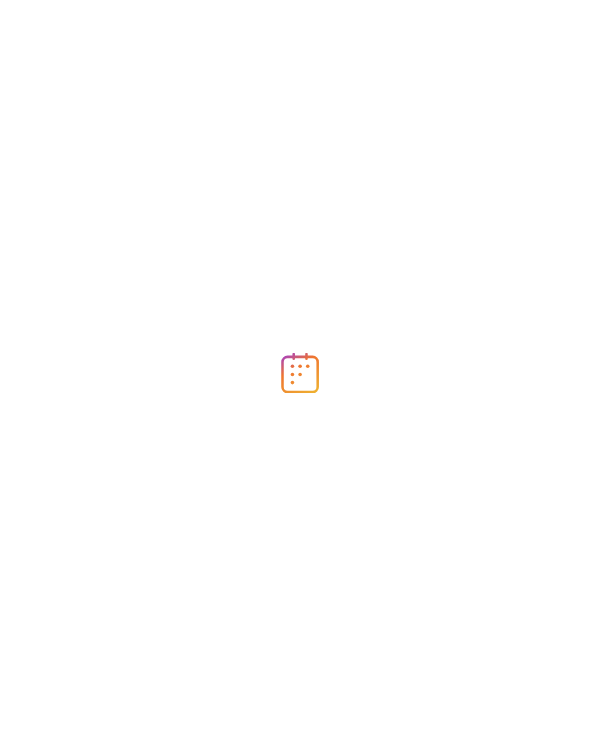 scroll, scrollTop: 0, scrollLeft: 0, axis: both 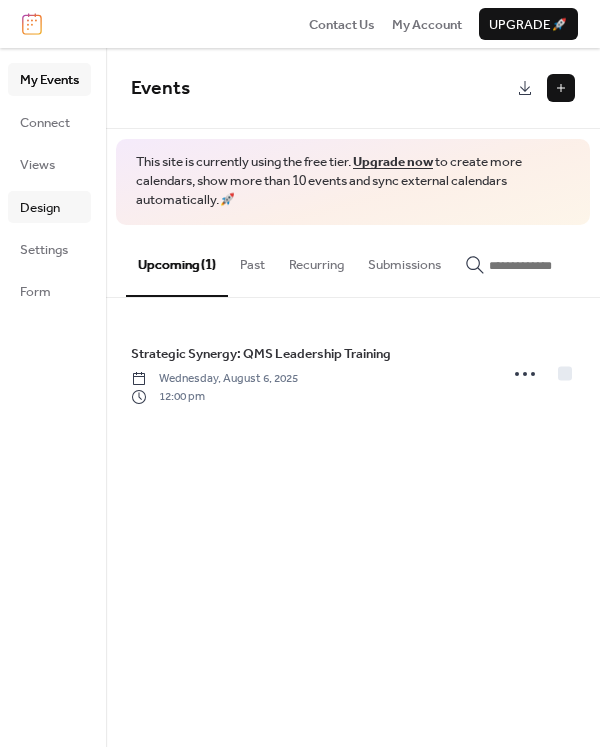 click on "Design" at bounding box center (40, 208) 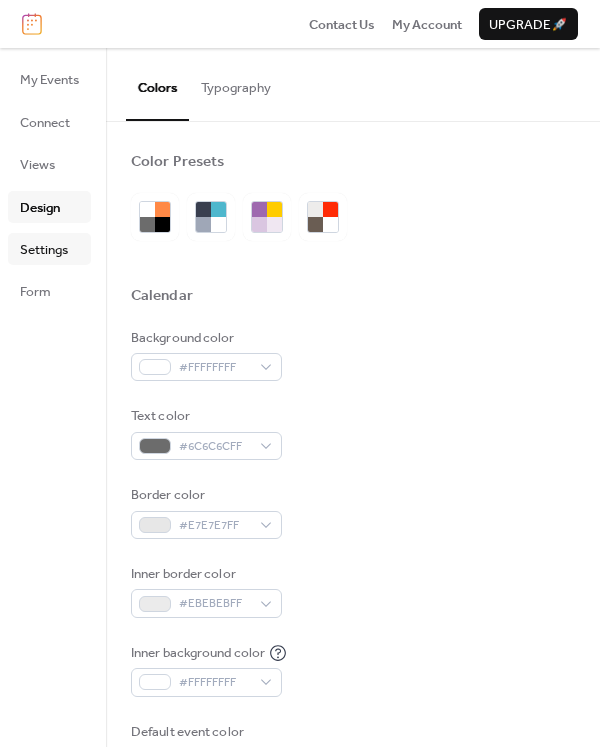 click on "Settings" at bounding box center (44, 250) 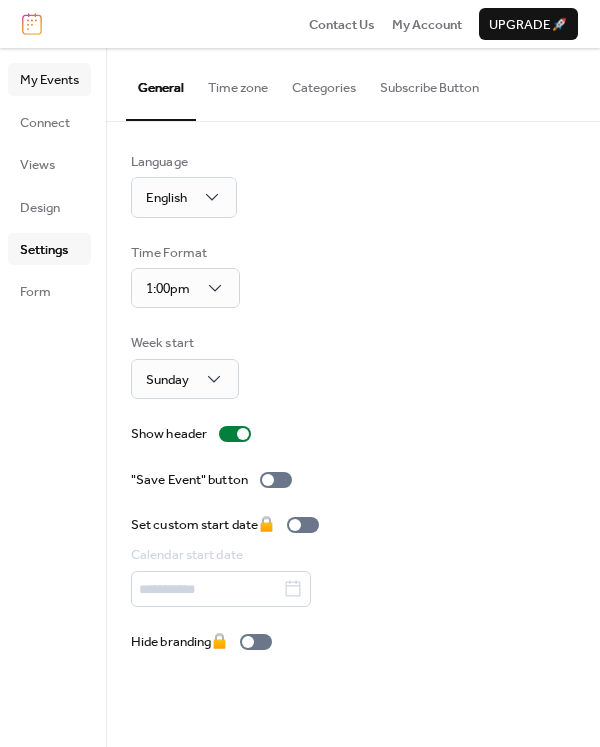 click on "My Events" at bounding box center (49, 80) 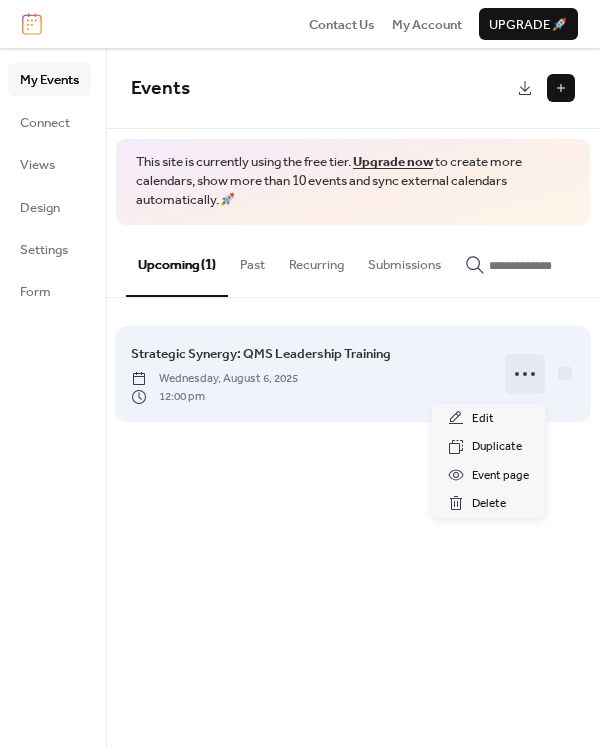 click 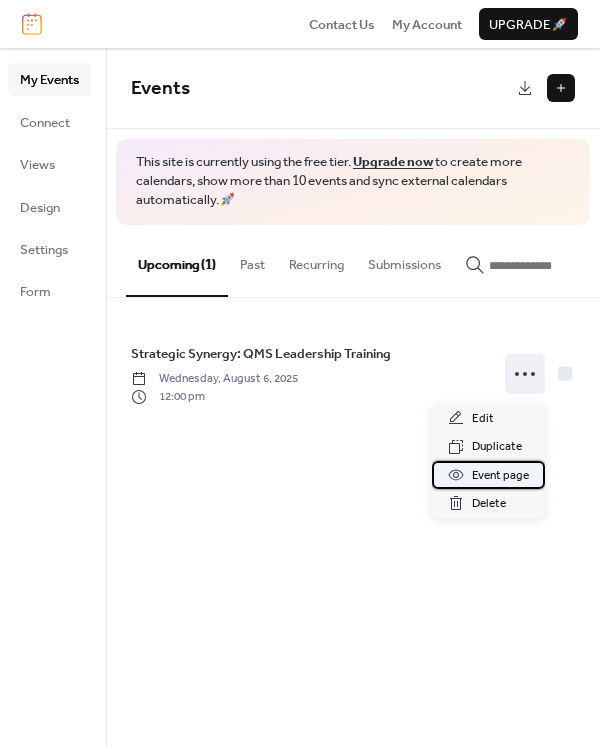 click on "Event page" at bounding box center [500, 476] 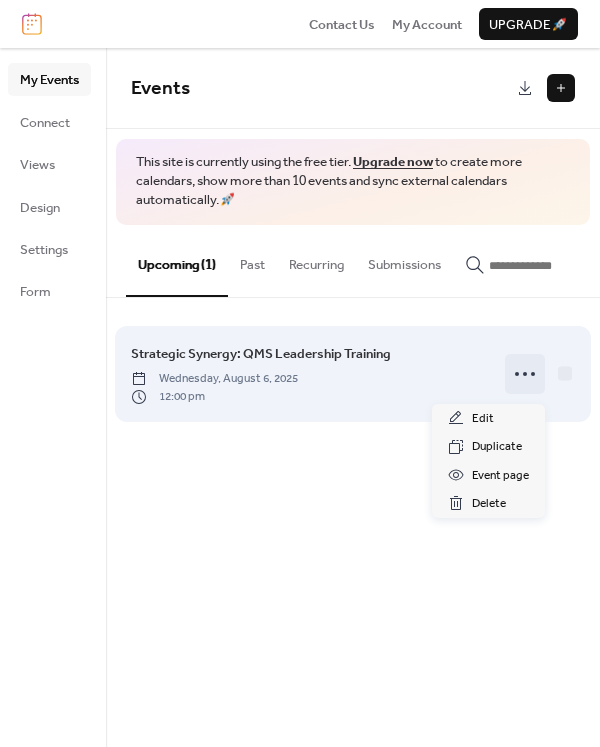 click 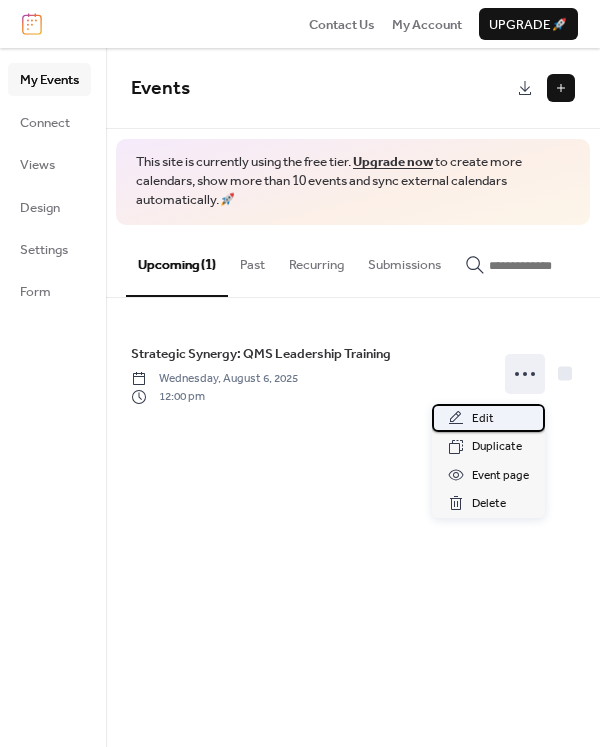click 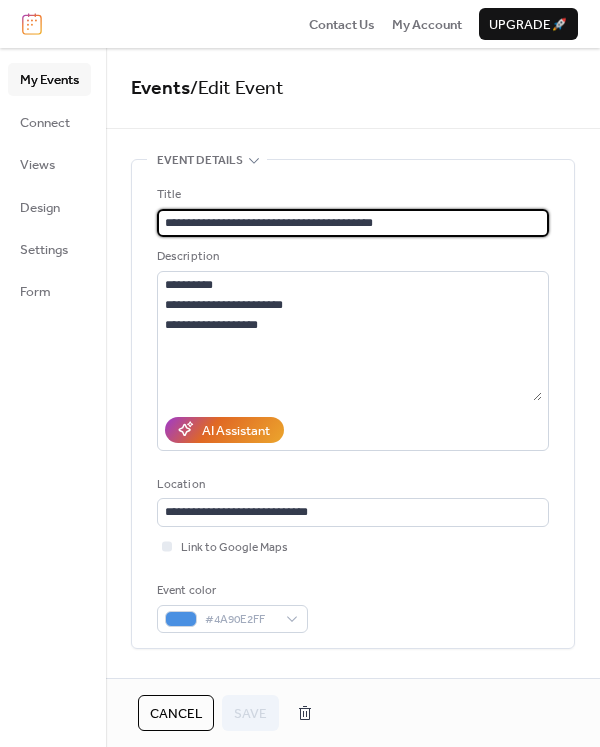click on "Save" at bounding box center (250, 713) 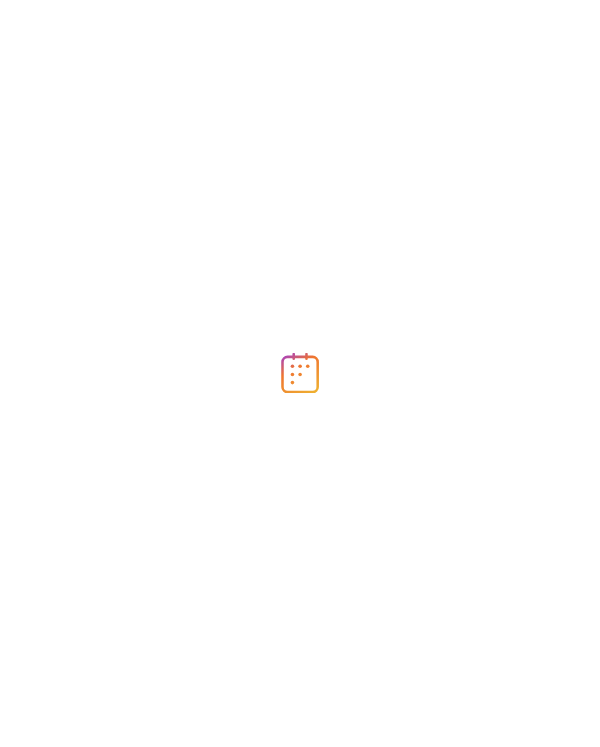 scroll, scrollTop: 0, scrollLeft: 0, axis: both 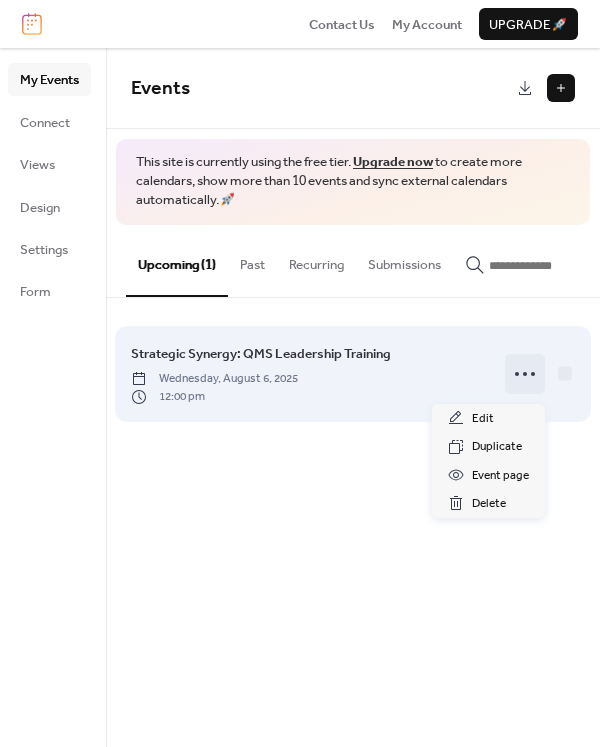 click 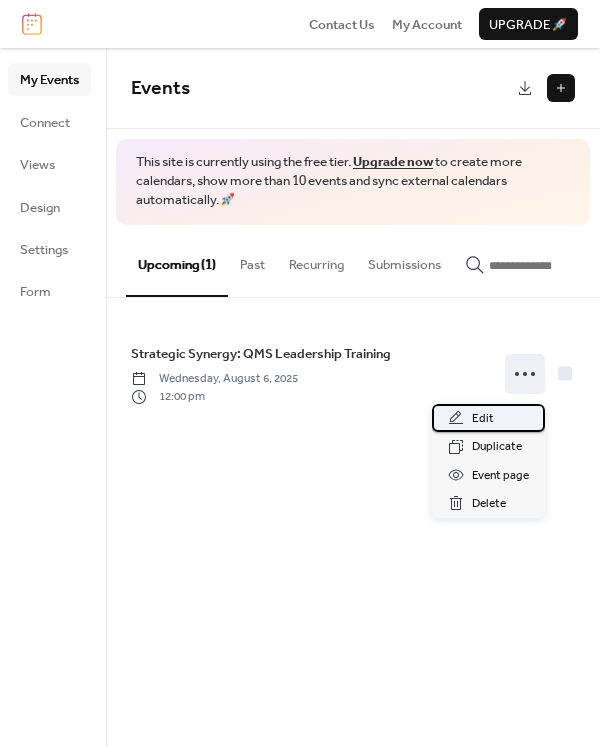 click on "Edit" at bounding box center (483, 419) 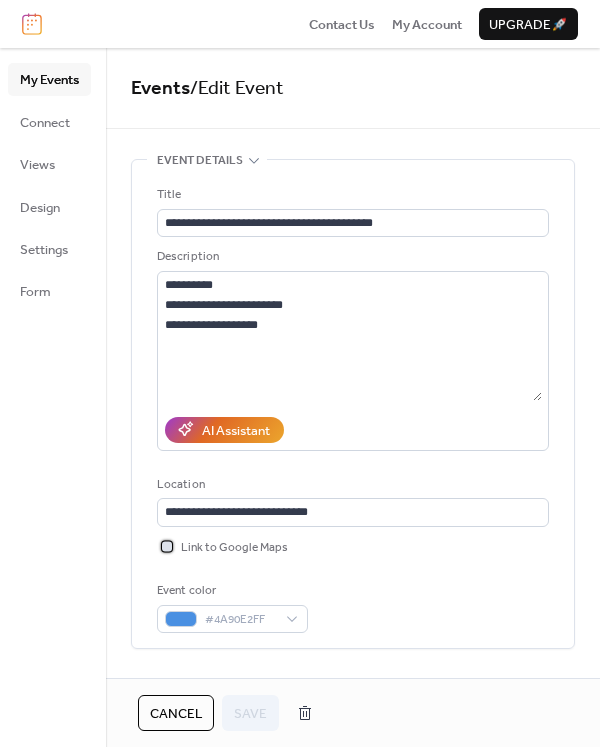 click on "Link to Google Maps" at bounding box center (234, 548) 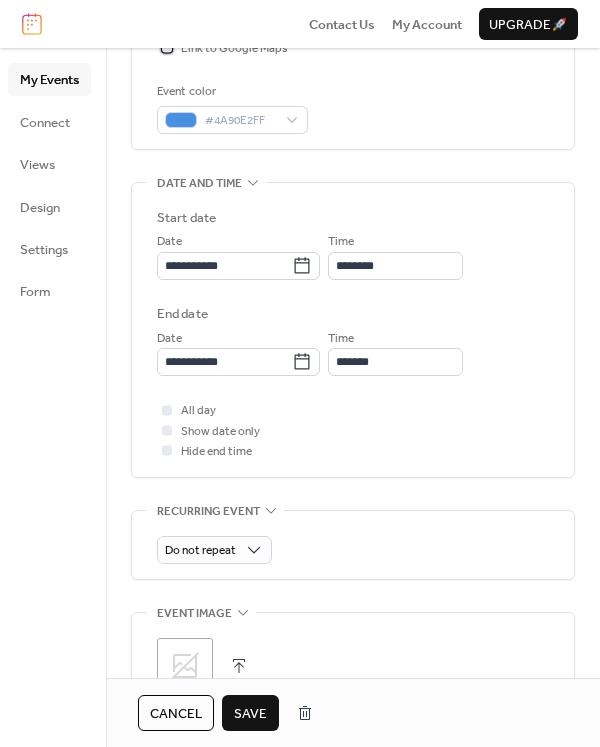scroll, scrollTop: 491, scrollLeft: 0, axis: vertical 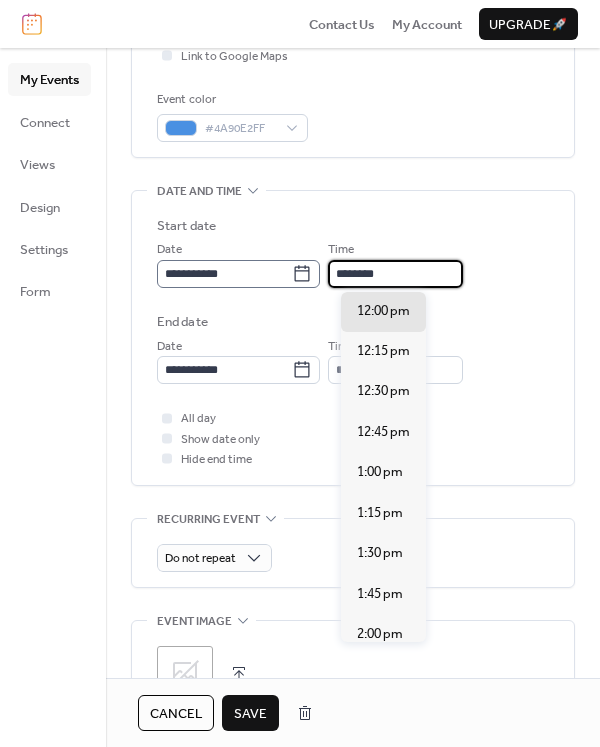 drag, startPoint x: 416, startPoint y: 276, endPoint x: 311, endPoint y: 272, distance: 105.076164 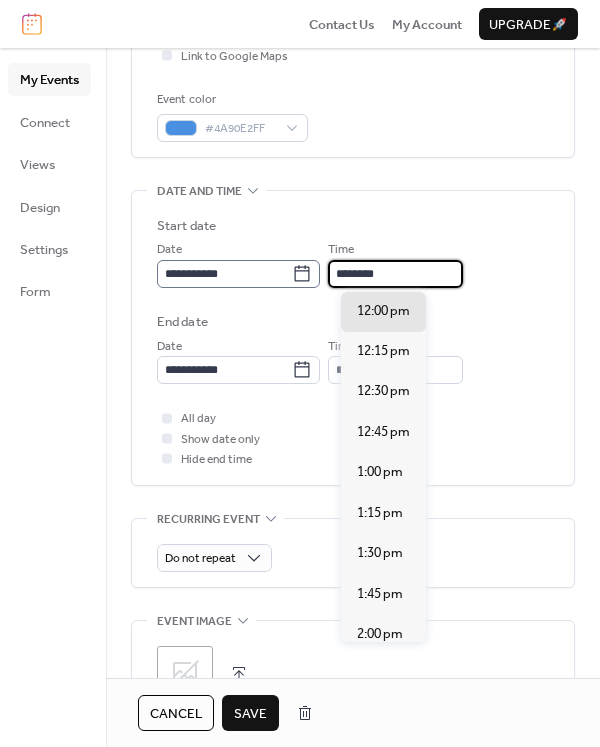 click on "**********" at bounding box center (353, 263) 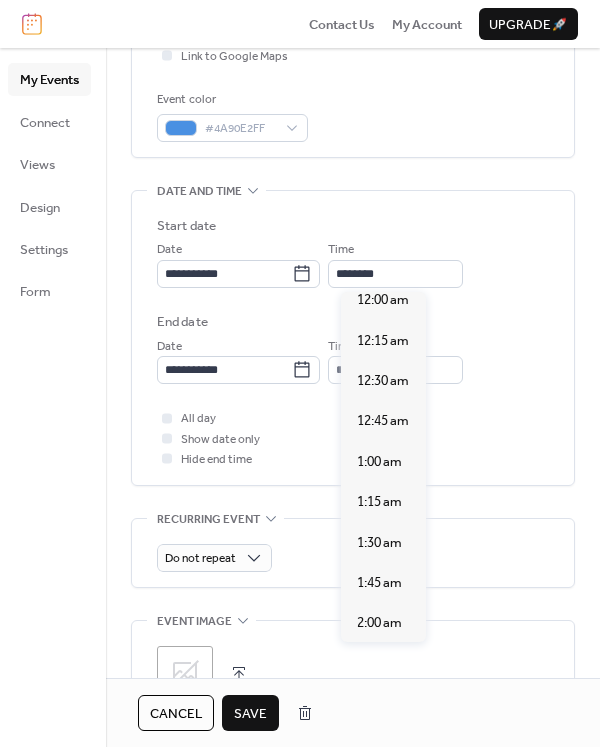 scroll, scrollTop: 0, scrollLeft: 0, axis: both 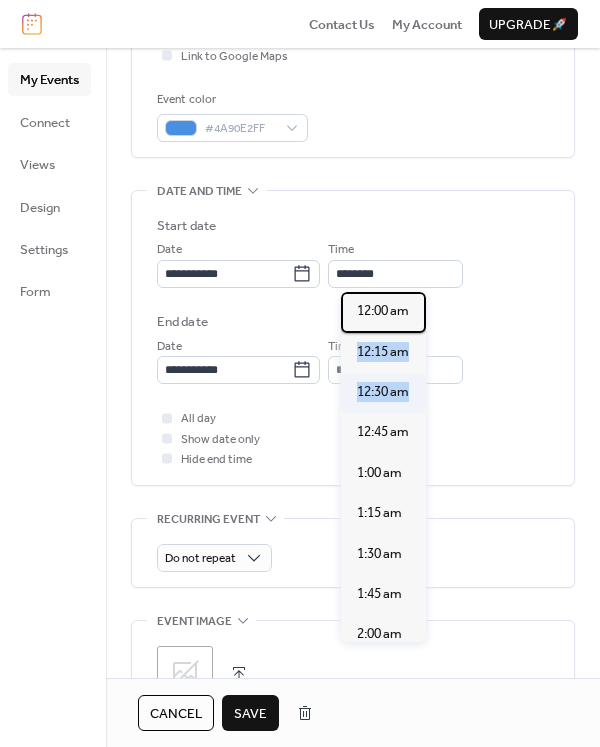drag, startPoint x: 427, startPoint y: 301, endPoint x: 422, endPoint y: 373, distance: 72.1734 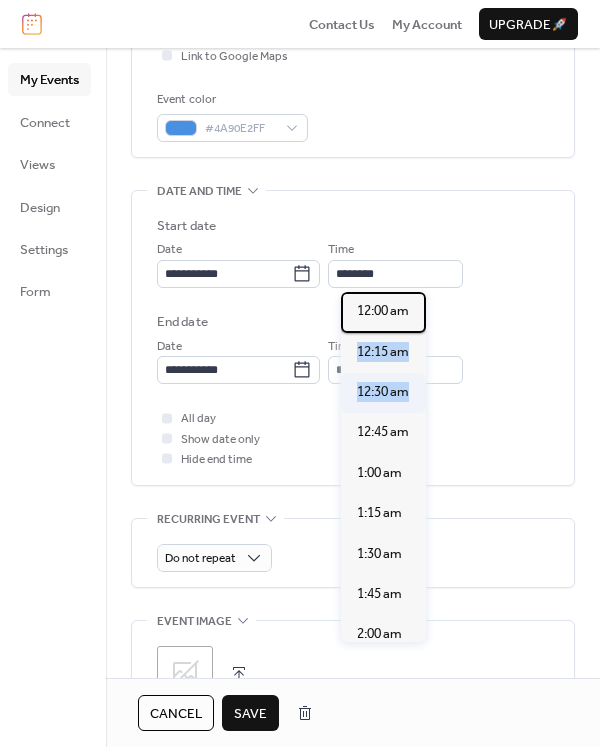 click on "12:00 am 12:15 am 12:30 am 12:45 am 1:00 am 1:15 am 1:30 am 1:45 am 2:00 am 2:15 am 2:30 am 2:45 am 3:00 am 3:15 am 3:30 am 3:45 am 4:00 am 4:15 am 4:30 am 4:45 am 5:00 am 5:15 am 5:30 am 5:45 am 6:00 am 6:15 am 6:30 am 6:45 am 7:00 am 7:15 am 7:30 am 7:45 am 8:00 am 8:15 am 8:30 am 8:45 am 9:00 am 9:15 am 9:30 am 9:45 am 10:00 am 10:15 am 10:30 am 10:45 am 11:00 am 11:15 am 11:30 am 11:45 am 12:00 pm 12:15 pm 12:30 pm 12:45 pm 1:00 pm 1:15 pm 1:30 pm 1:45 pm 2:00 pm 2:15 pm 2:30 pm 2:45 pm 3:00 pm 3:15 pm 3:30 pm 3:45 pm 4:00 pm 4:15 pm 4:30 pm 4:45 pm 5:00 pm 5:15 pm 5:30 pm 5:45 pm 6:00 pm 6:15 pm 6:30 pm 6:45 pm 7:00 pm 7:15 pm 7:30 pm 7:45 pm 8:00 pm 8:15 pm 8:30 pm 8:45 pm 9:00 pm 9:15 pm 9:30 pm 9:45 pm 10:00 pm 10:15 pm 10:30 pm 10:45 pm 11:00 pm 11:15 pm 11:30 pm 11:45 pm" at bounding box center [383, 467] 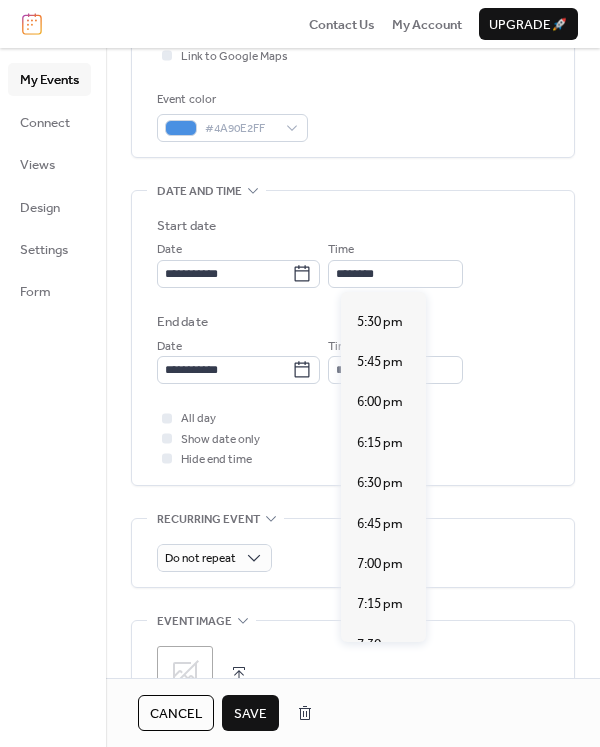 scroll, scrollTop: 2819, scrollLeft: 0, axis: vertical 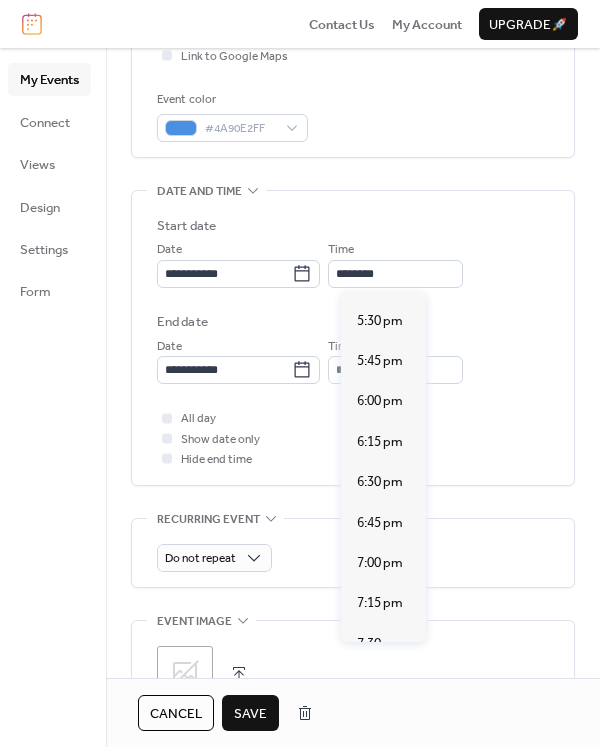 click on "**********" at bounding box center (353, 263) 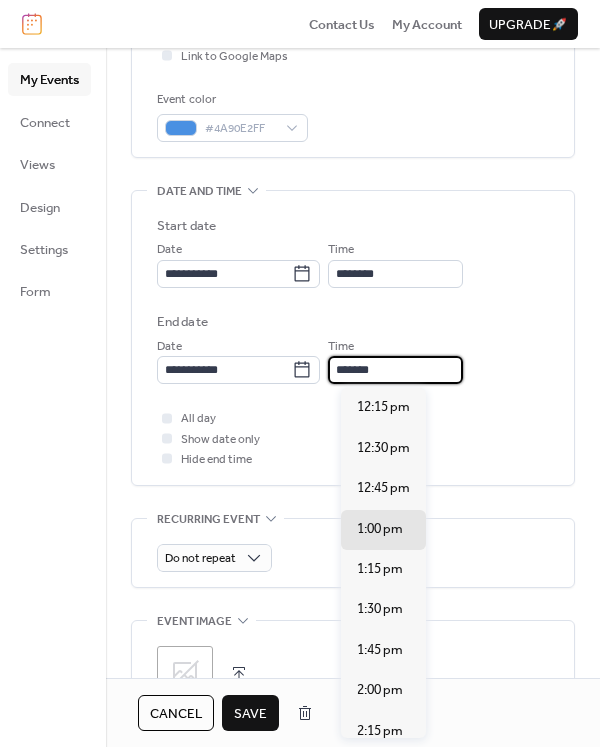 drag, startPoint x: 415, startPoint y: 373, endPoint x: 337, endPoint y: 369, distance: 78.10249 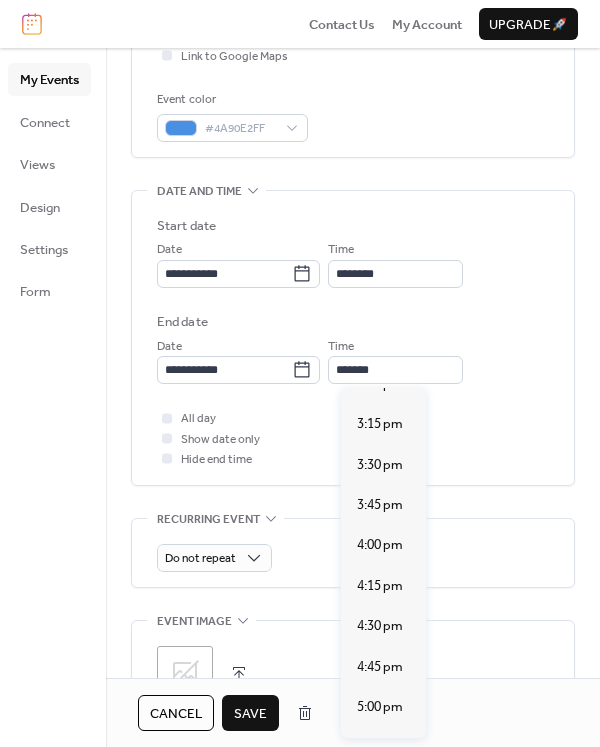 scroll, scrollTop: 489, scrollLeft: 0, axis: vertical 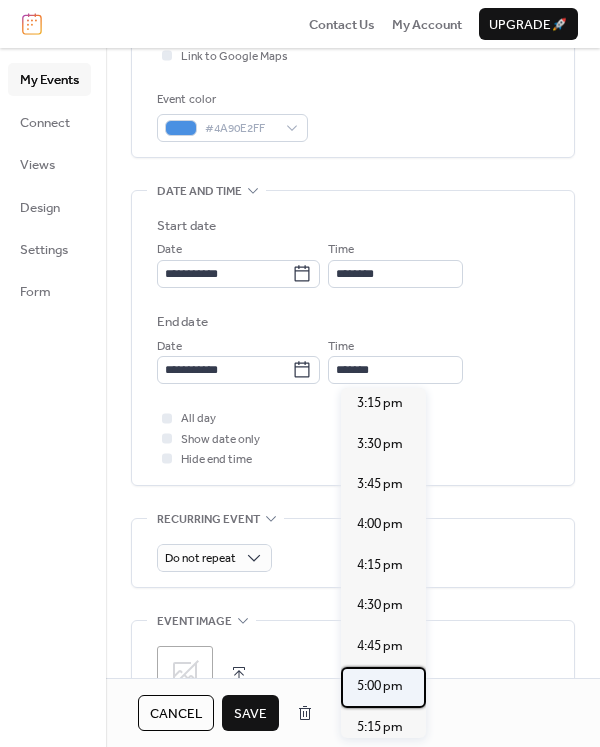 click on "5:00 pm" at bounding box center [380, 686] 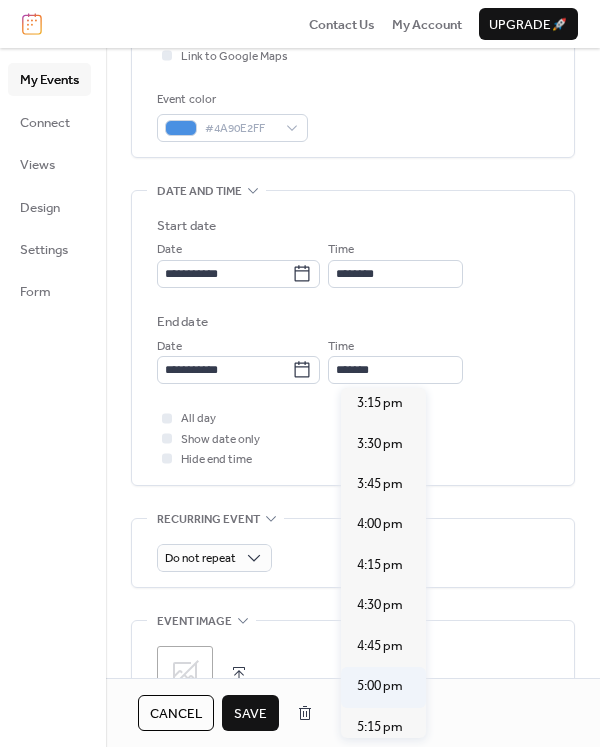 type on "*******" 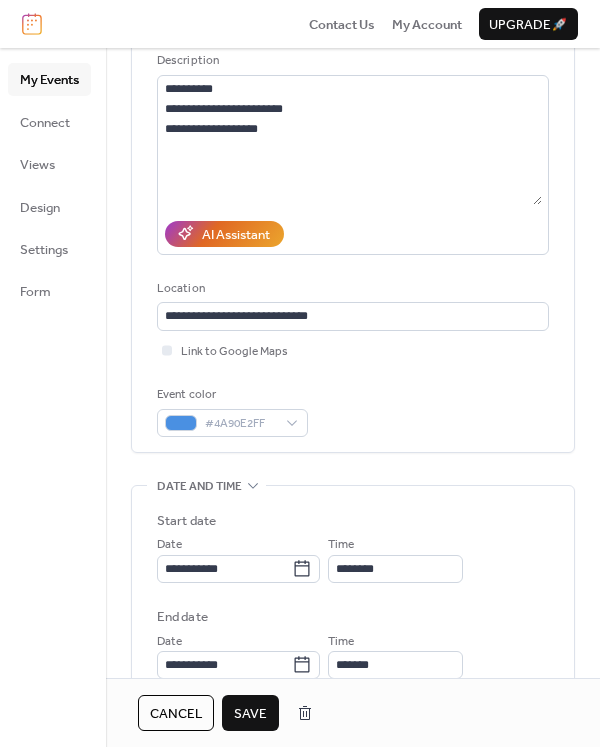 scroll, scrollTop: 194, scrollLeft: 0, axis: vertical 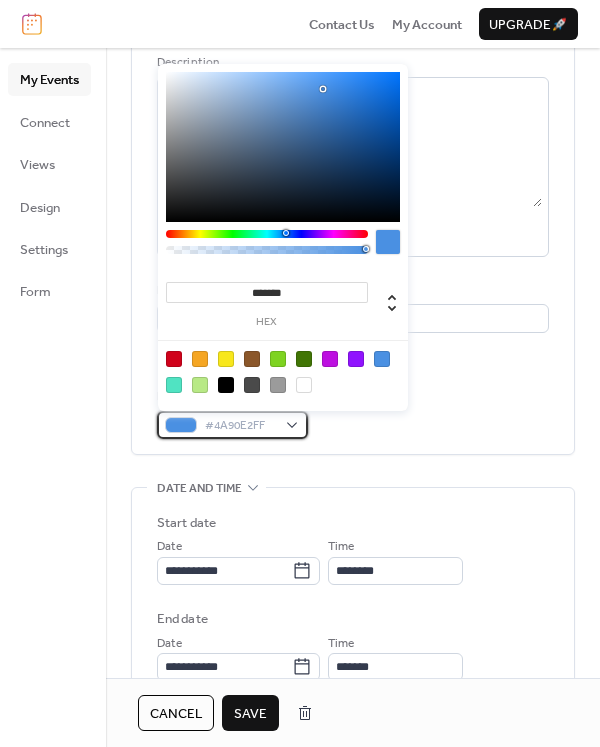 click on "#4A90E2FF" at bounding box center [232, 425] 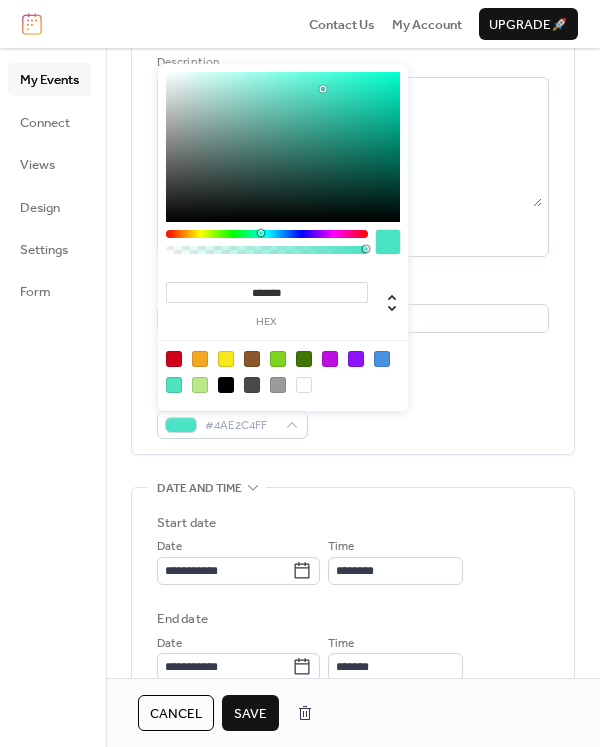 click at bounding box center [267, 234] 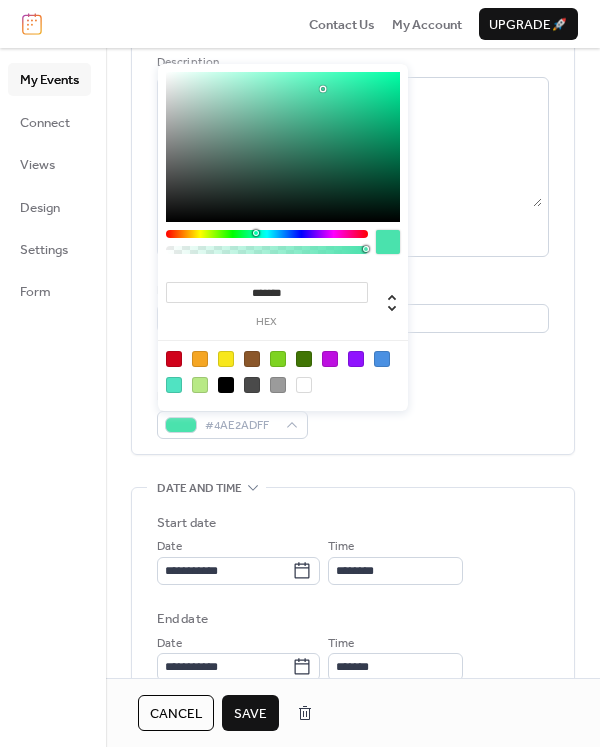 click at bounding box center [267, 234] 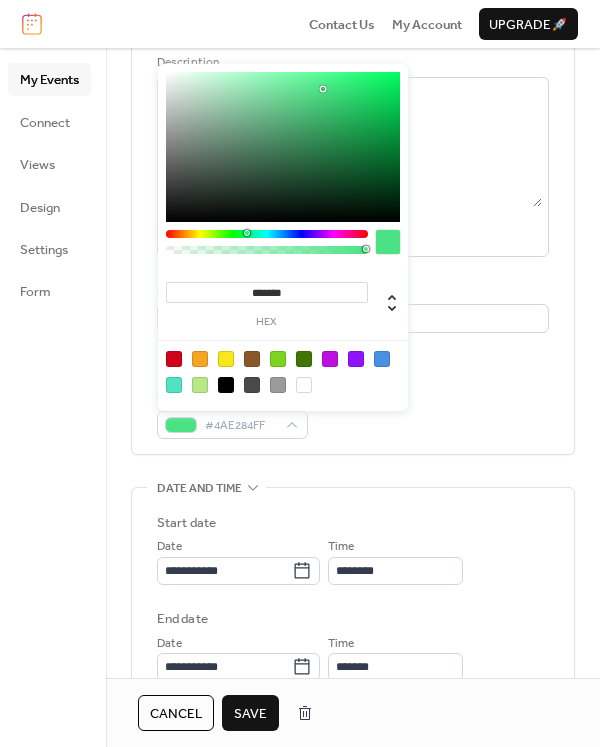 click at bounding box center (267, 234) 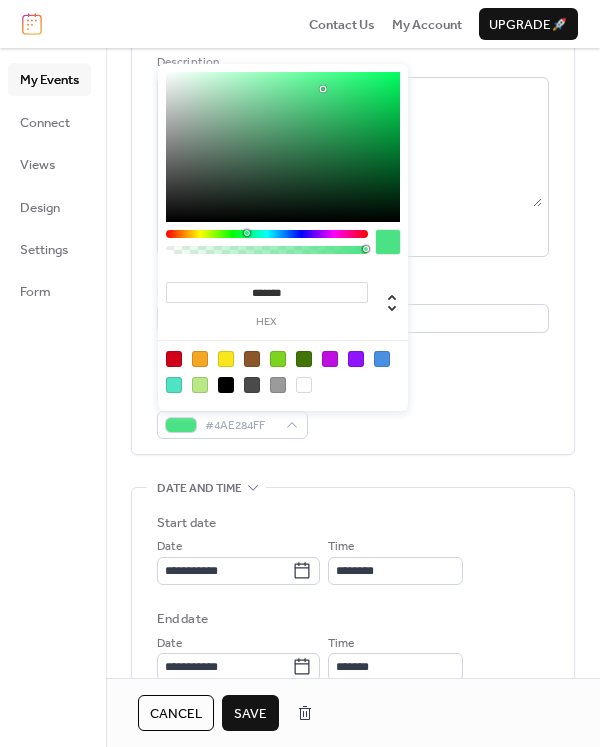 click at bounding box center [278, 359] 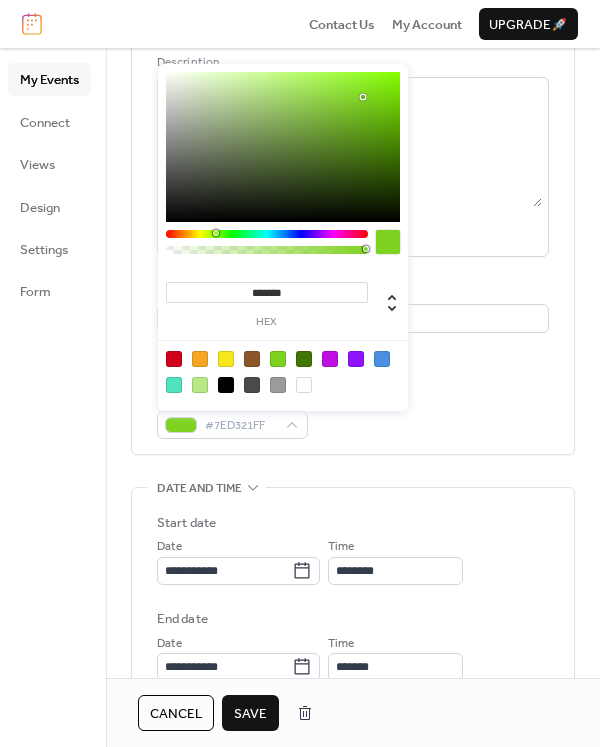 type on "***" 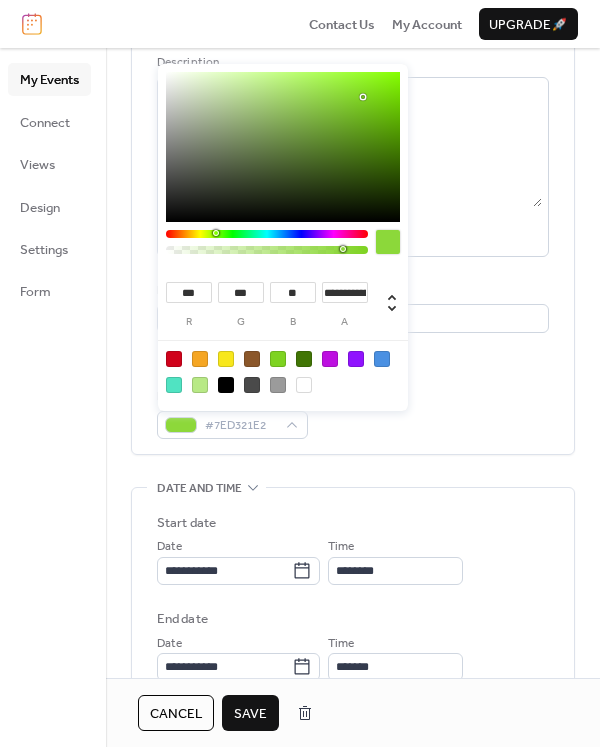 type on "**********" 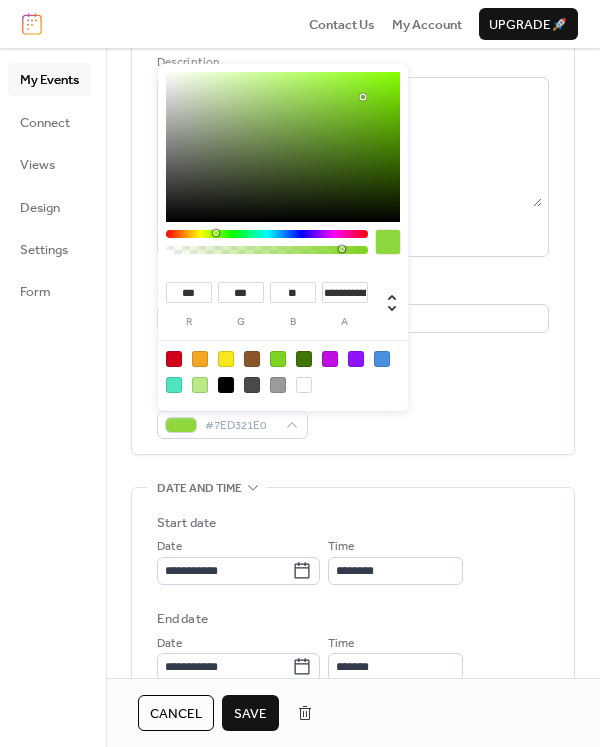 click on "My Events Connect Views Design Settings Form" at bounding box center [53, 397] 